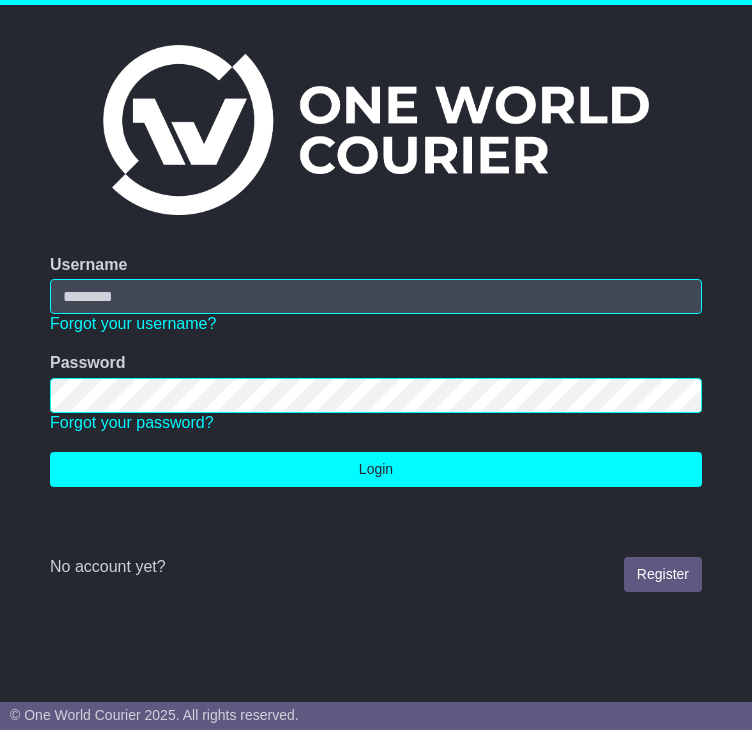scroll, scrollTop: 0, scrollLeft: 0, axis: both 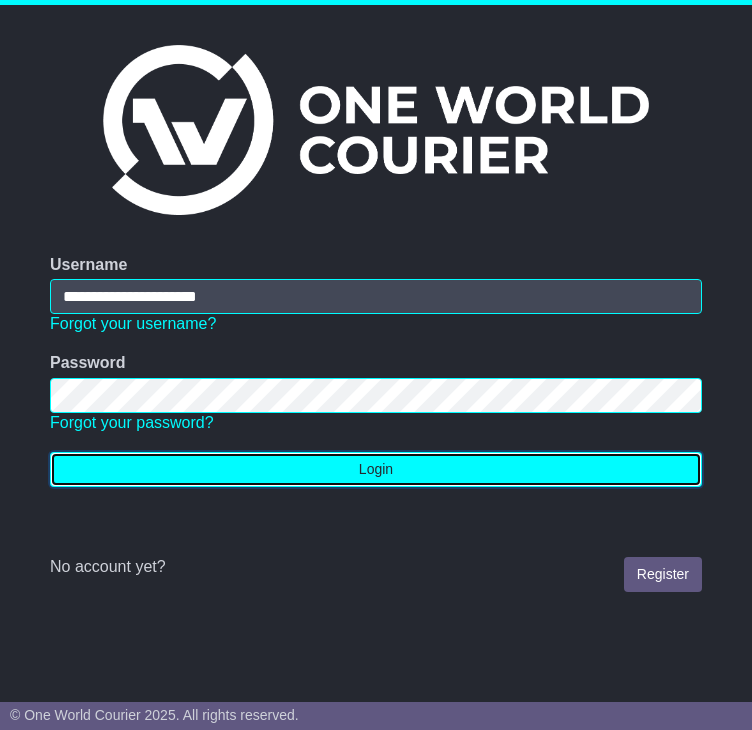 click on "Login" at bounding box center [376, 469] 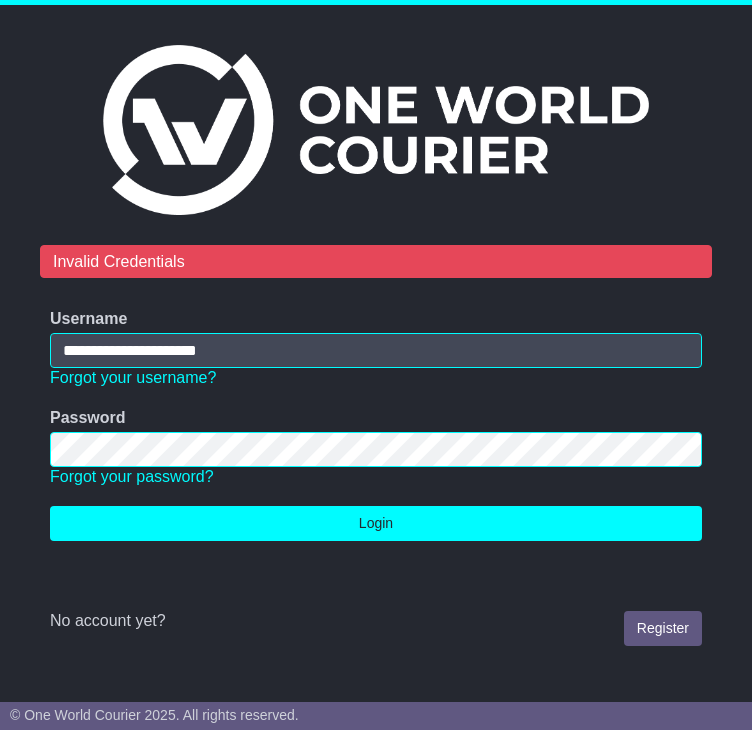 click on "**********" at bounding box center (376, 365) 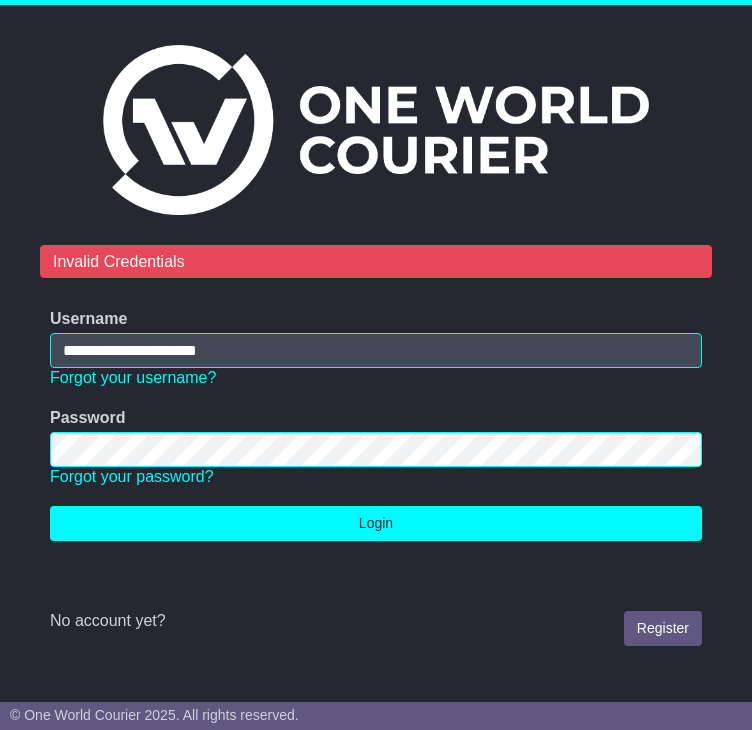 click on "Login" at bounding box center (376, 523) 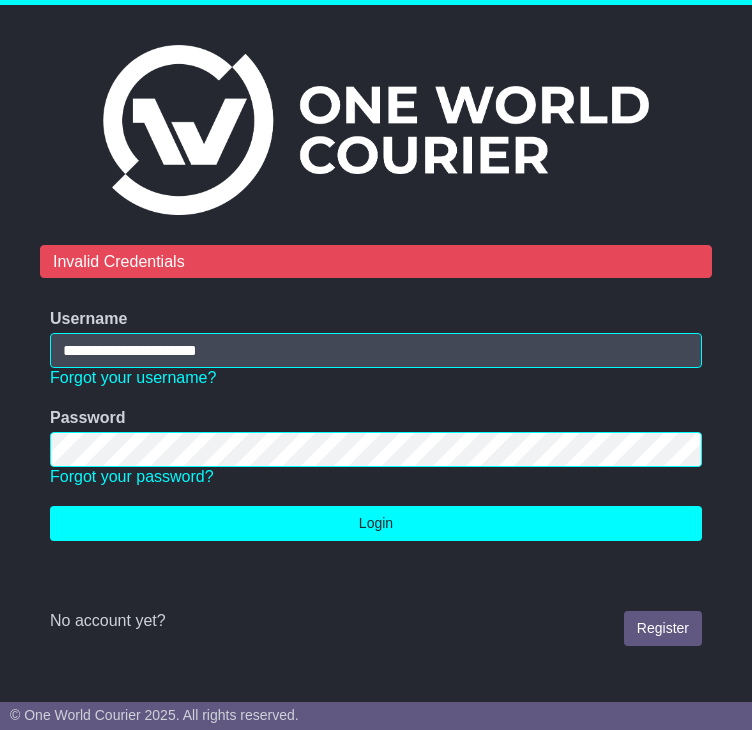 click on "**********" at bounding box center [376, 365] 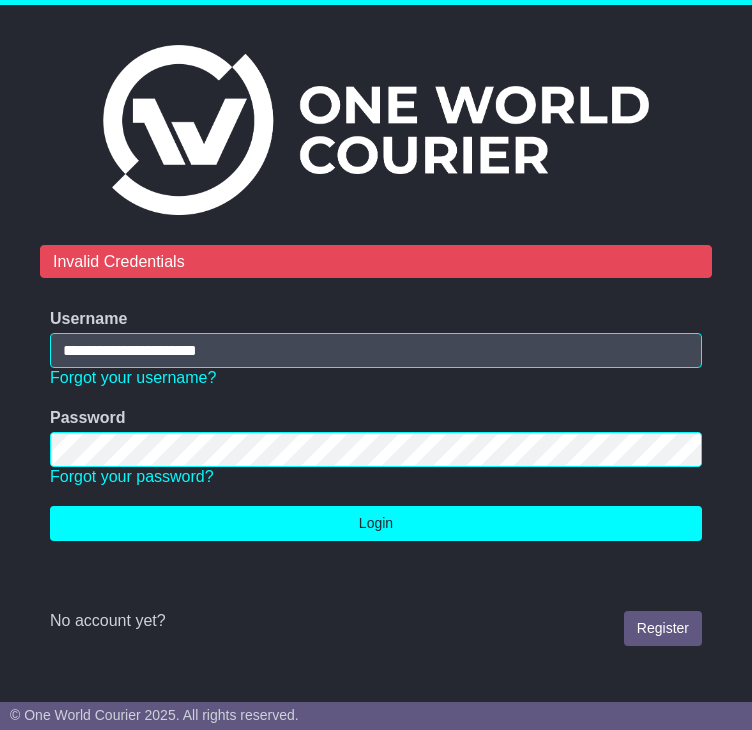 click on "Login" at bounding box center [376, 523] 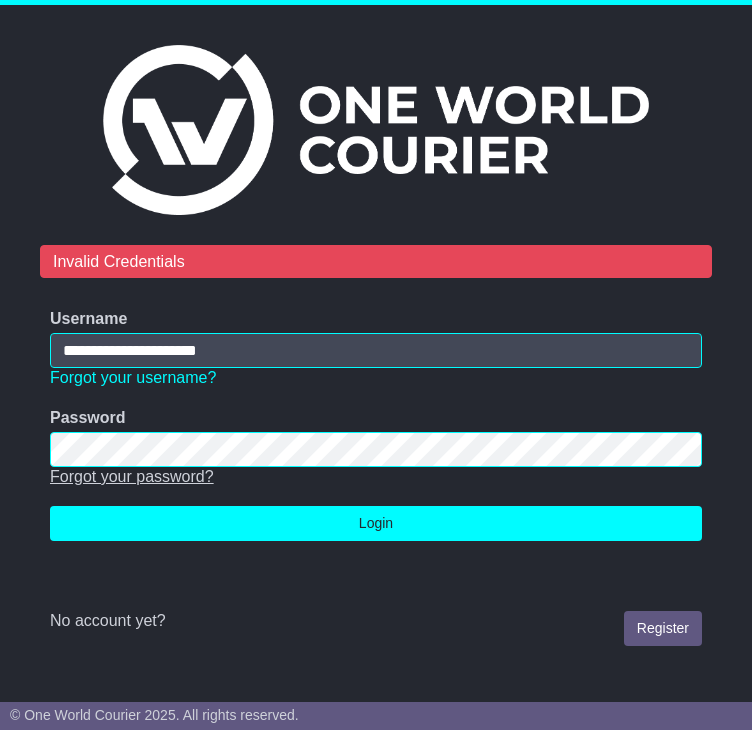 click on "Forgot your password?" at bounding box center (132, 476) 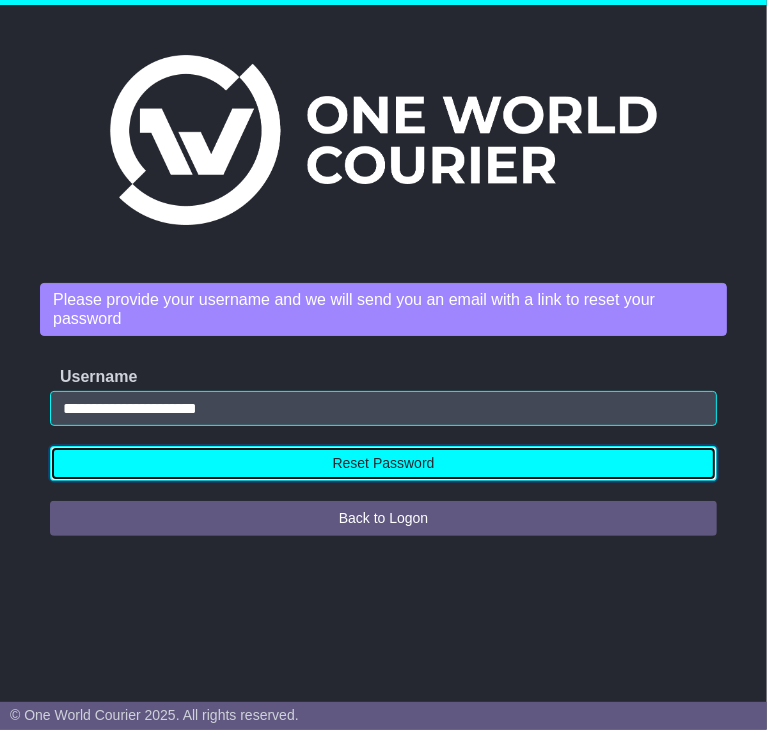 click on "Reset Password" at bounding box center (383, 463) 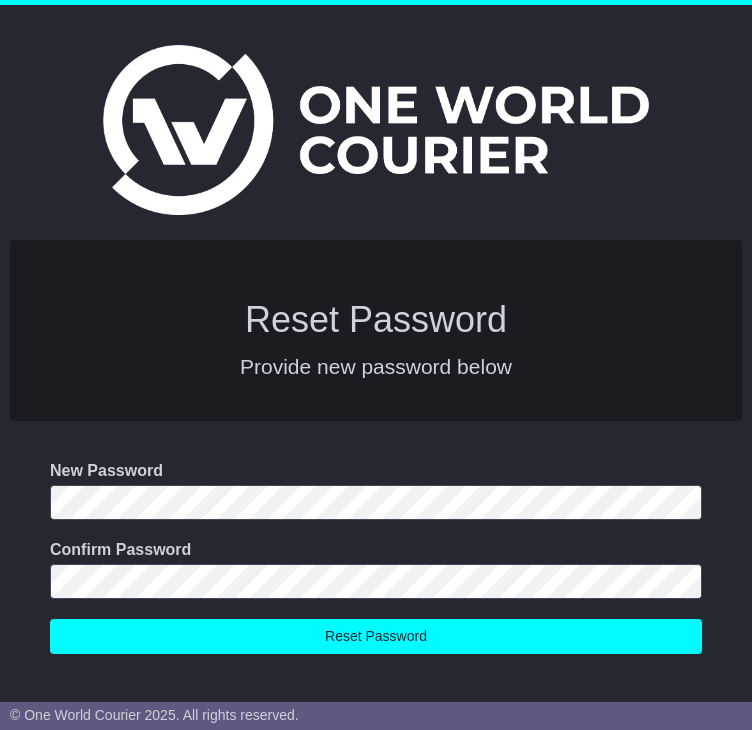 scroll, scrollTop: 0, scrollLeft: 0, axis: both 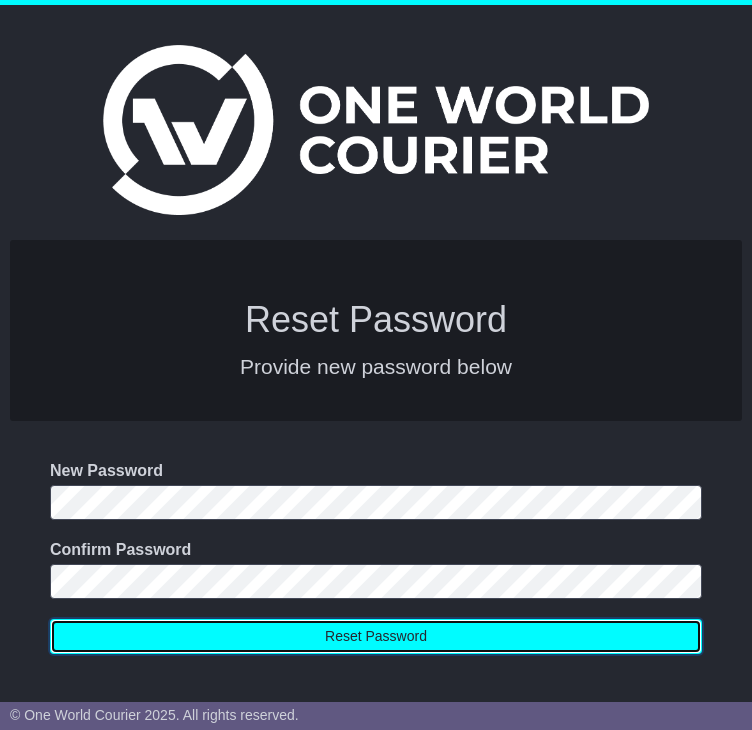 click on "Reset Password" at bounding box center (376, 636) 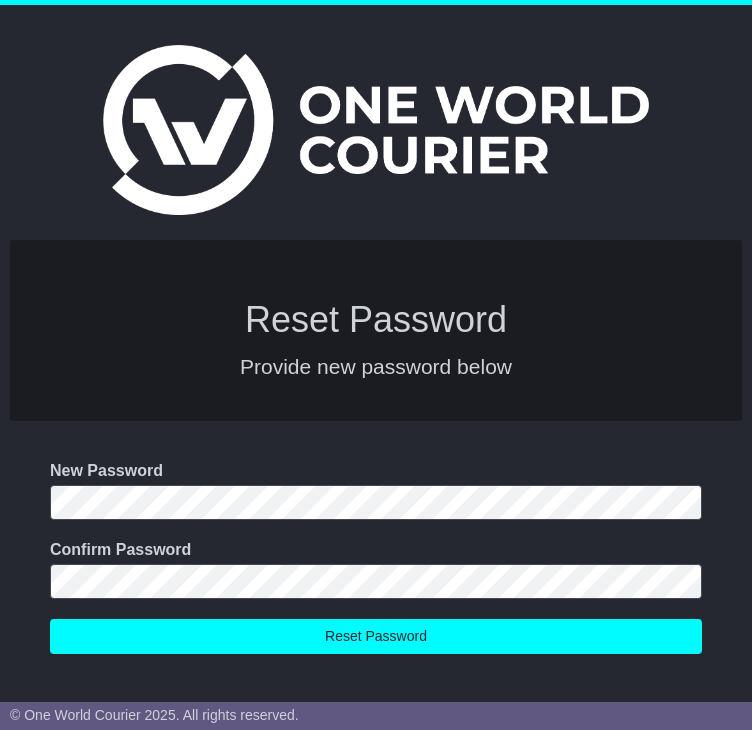scroll, scrollTop: 0, scrollLeft: 0, axis: both 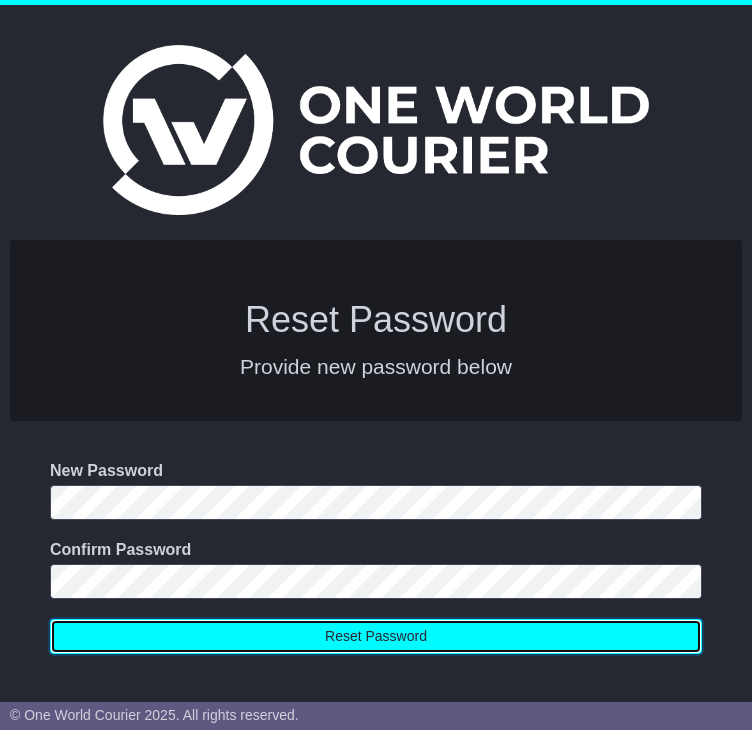 click on "Reset Password" at bounding box center [376, 636] 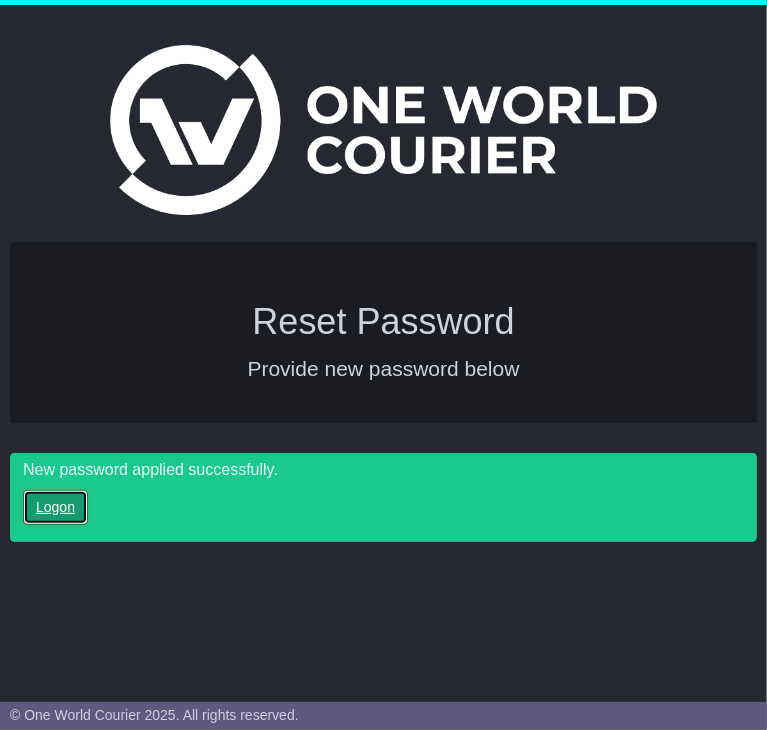 click on "Logon" at bounding box center [55, 507] 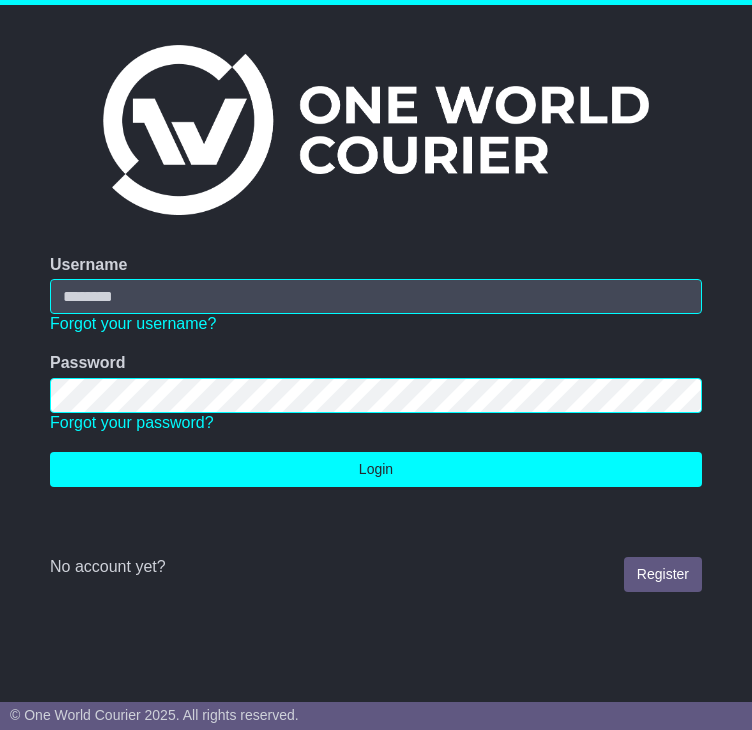 scroll, scrollTop: 0, scrollLeft: 0, axis: both 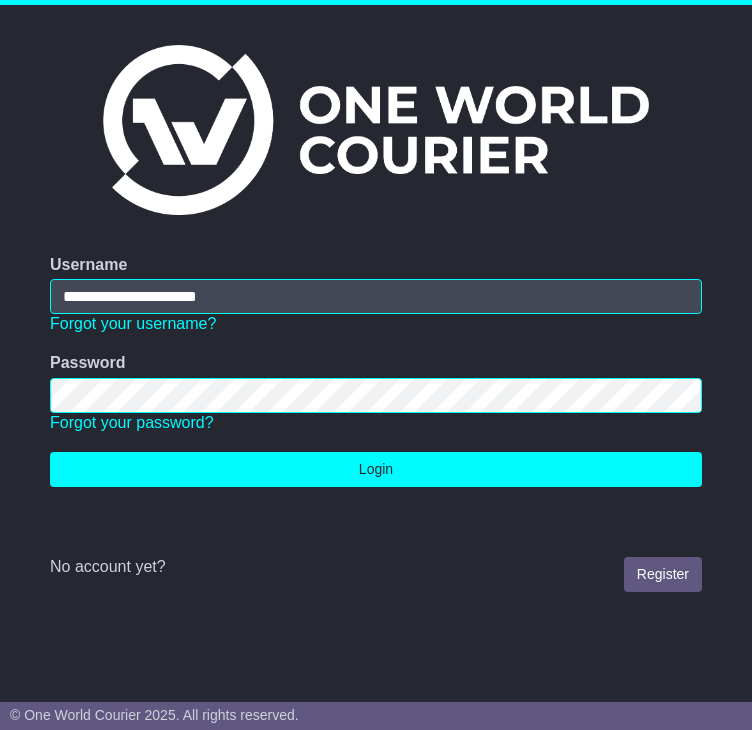click on "**********" at bounding box center (376, 365) 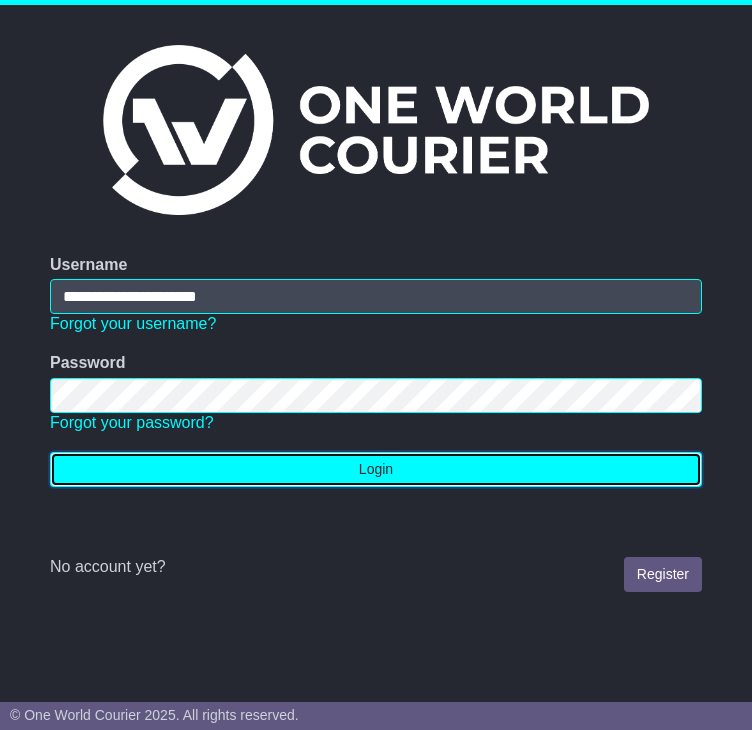 click on "Login" at bounding box center [376, 469] 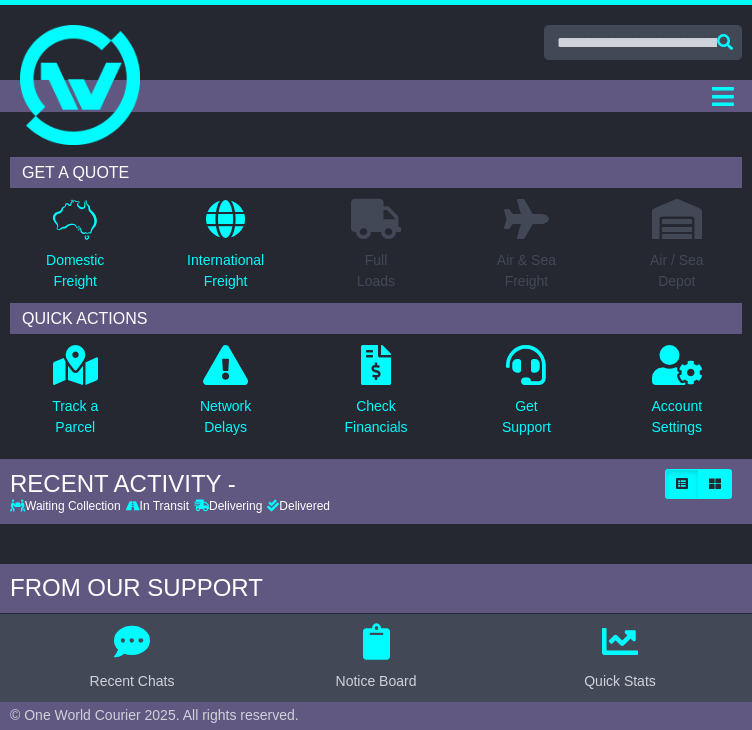 scroll, scrollTop: 0, scrollLeft: 0, axis: both 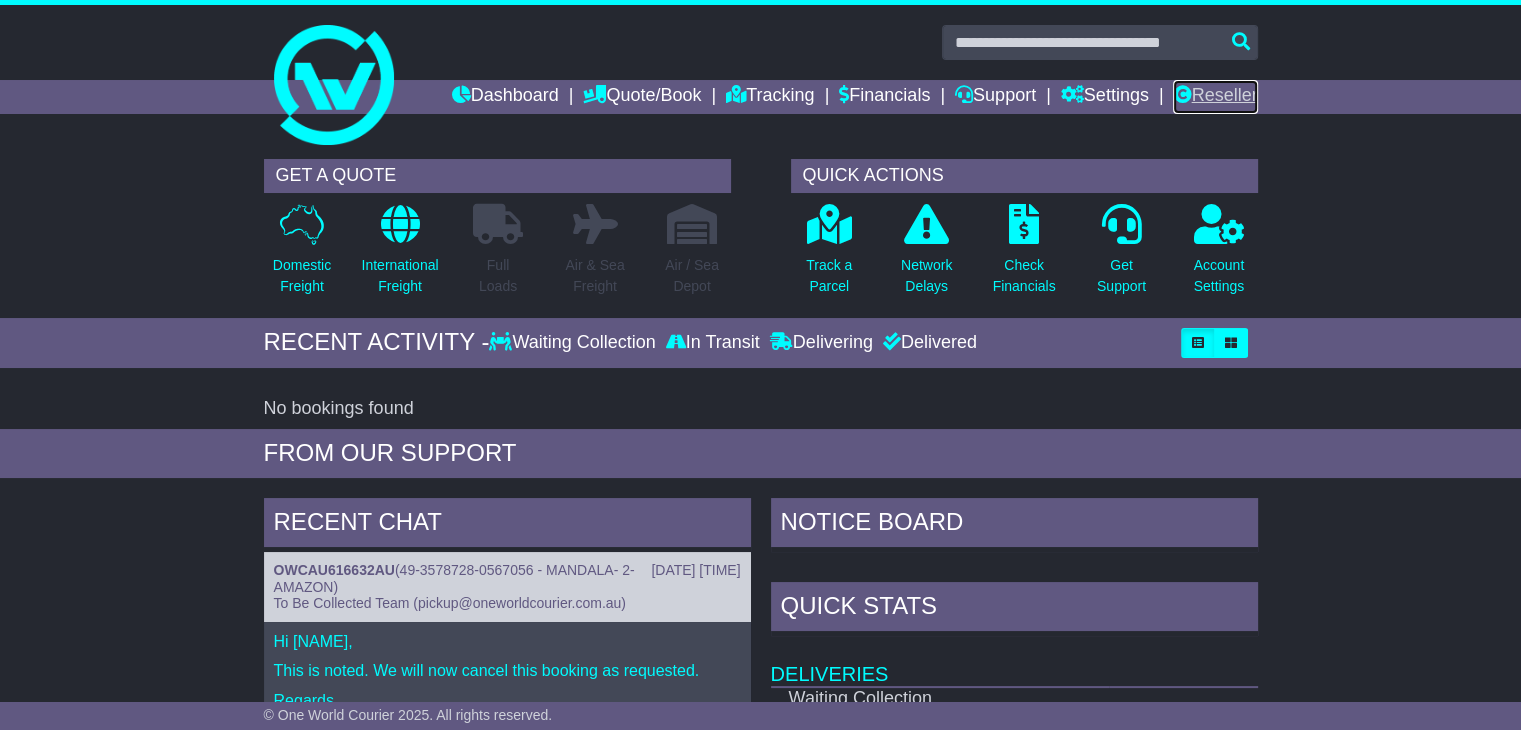 click on "Reseller" at bounding box center [1215, 97] 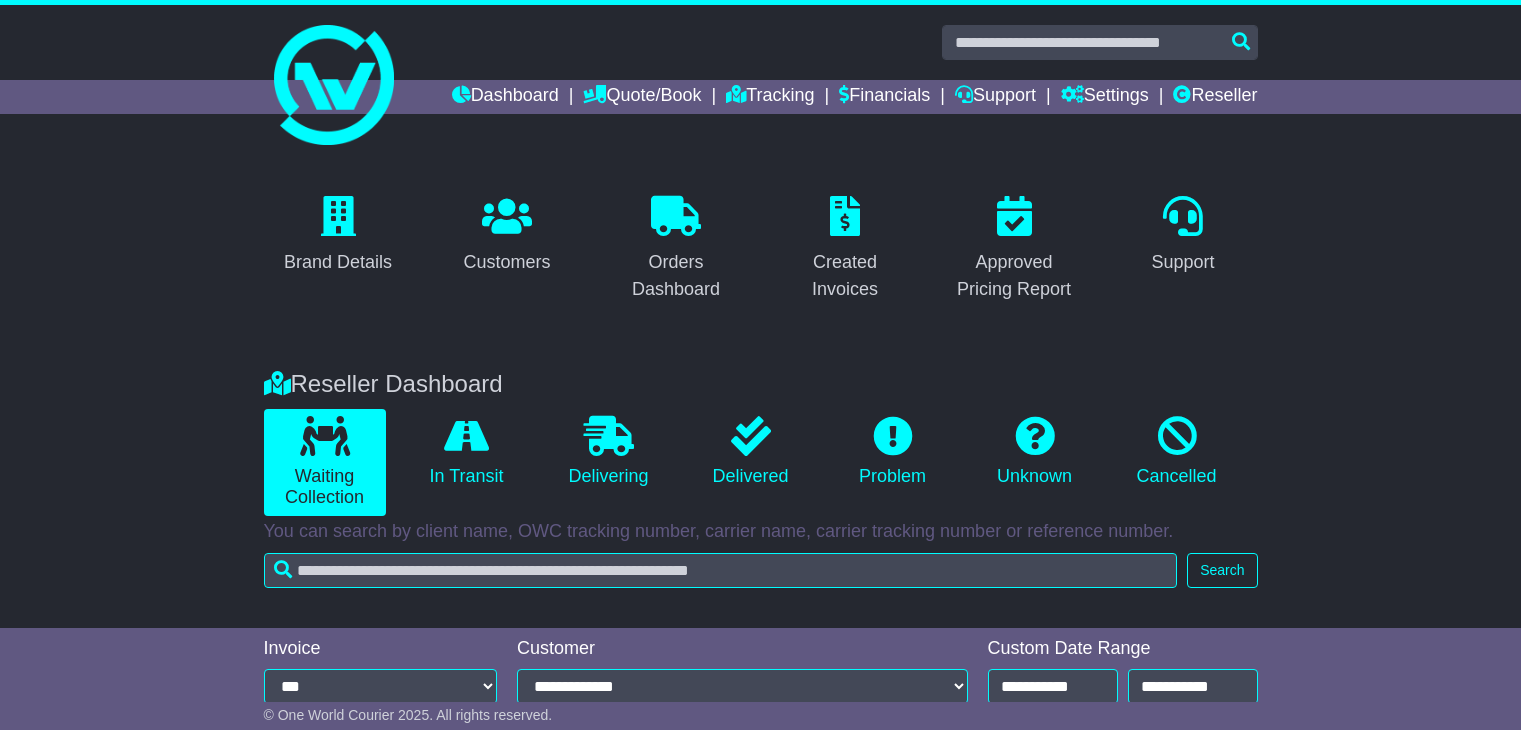 scroll, scrollTop: 308, scrollLeft: 0, axis: vertical 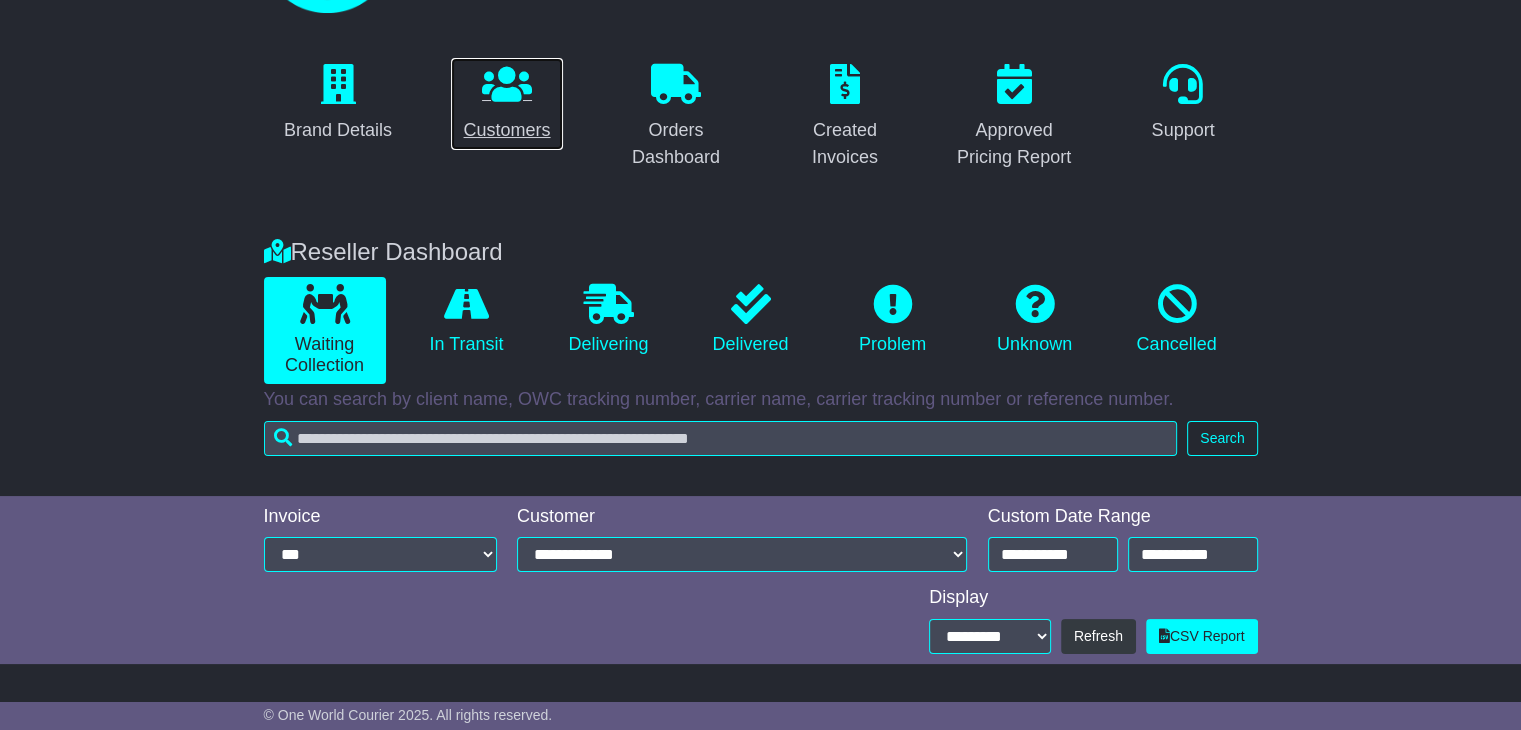 click on "Customers" at bounding box center (506, 104) 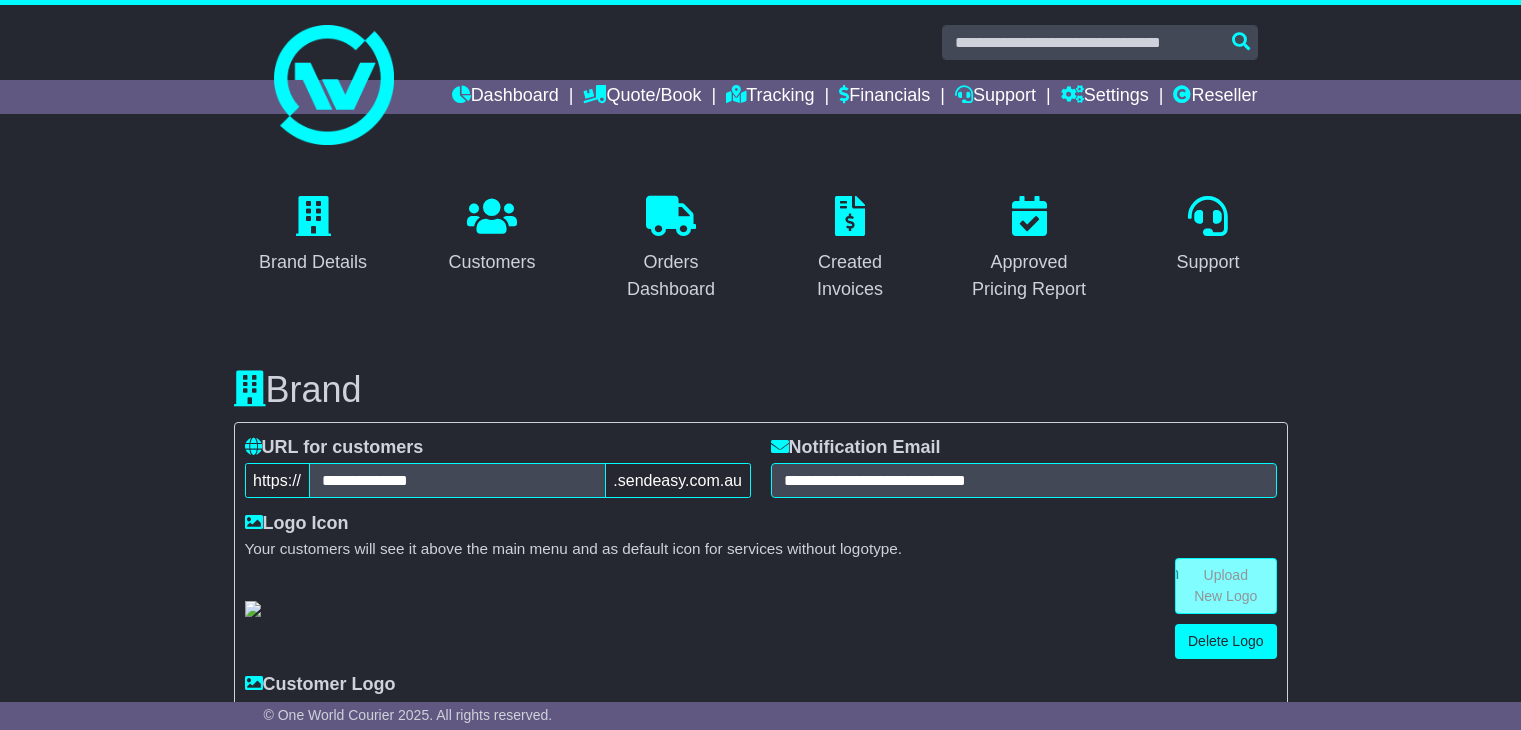 scroll, scrollTop: 1227, scrollLeft: 0, axis: vertical 